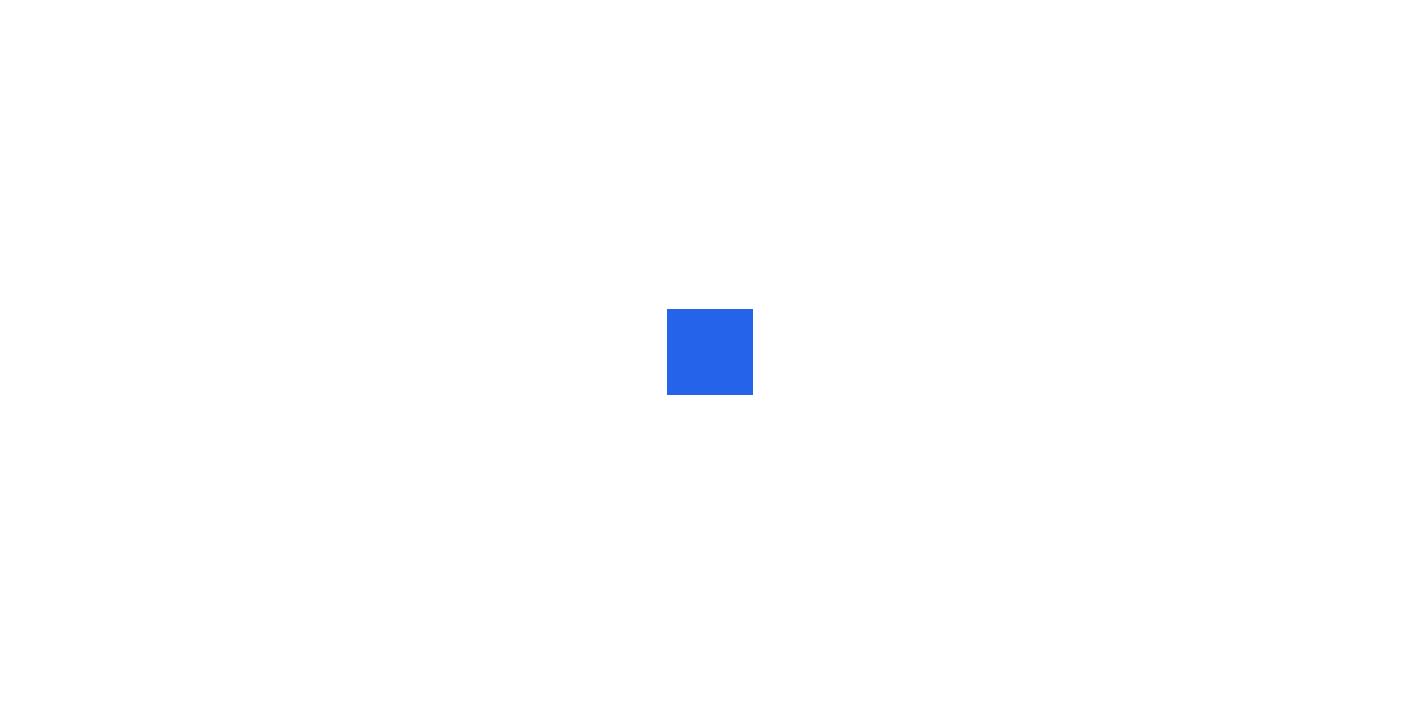 scroll, scrollTop: 0, scrollLeft: 0, axis: both 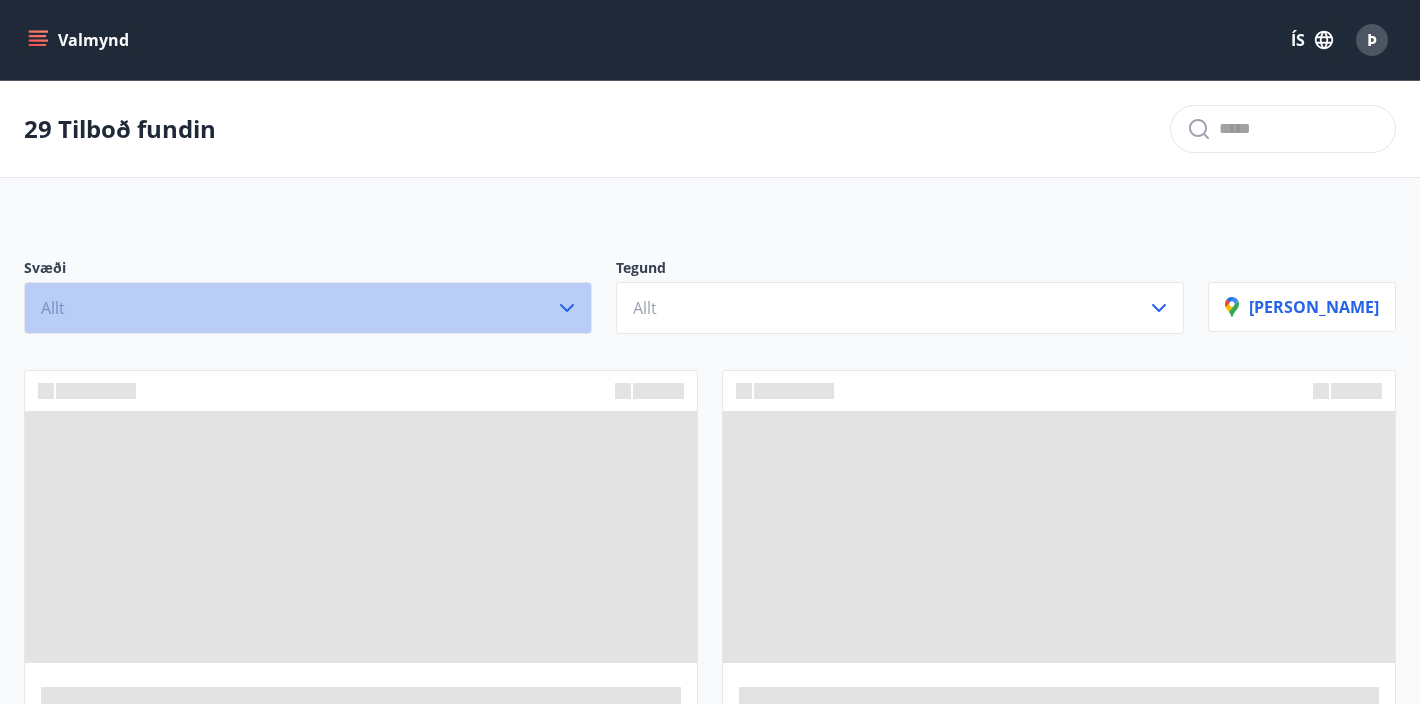 click 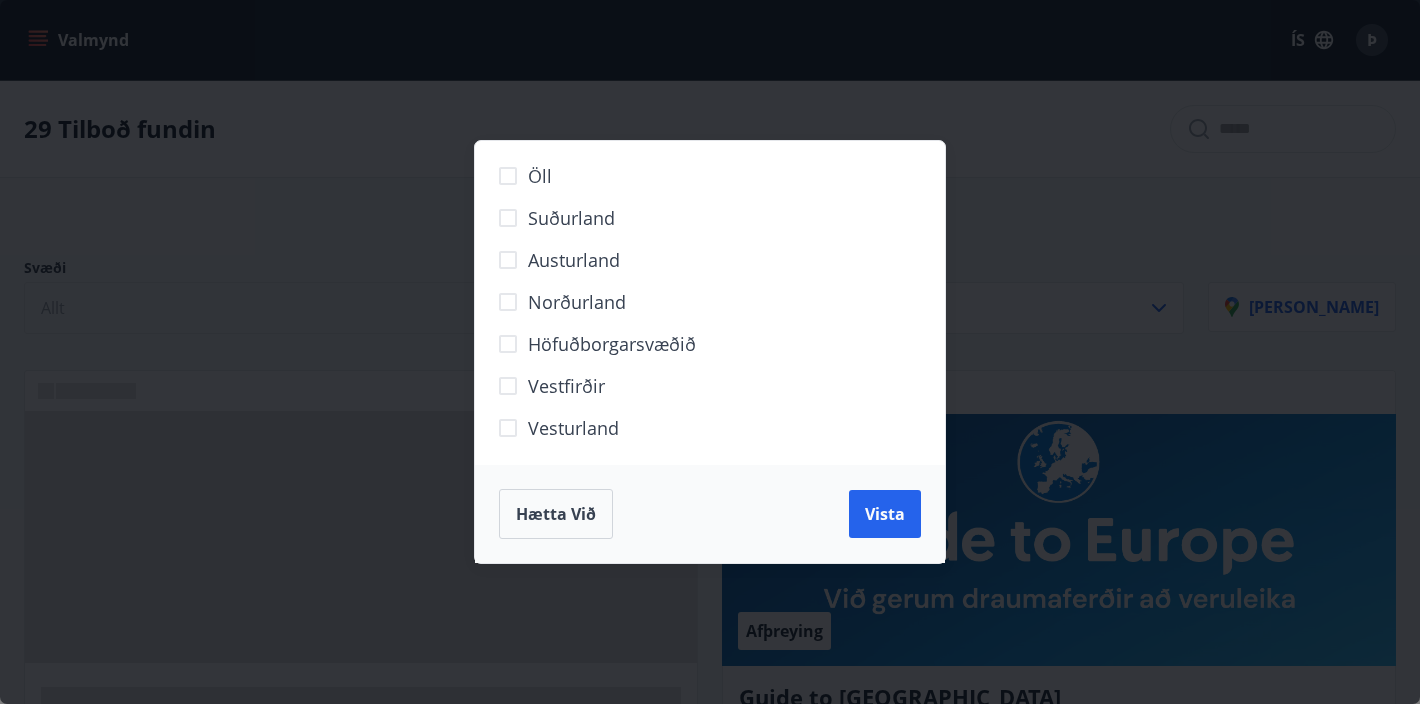 click on "Norðurland" at bounding box center (577, 302) 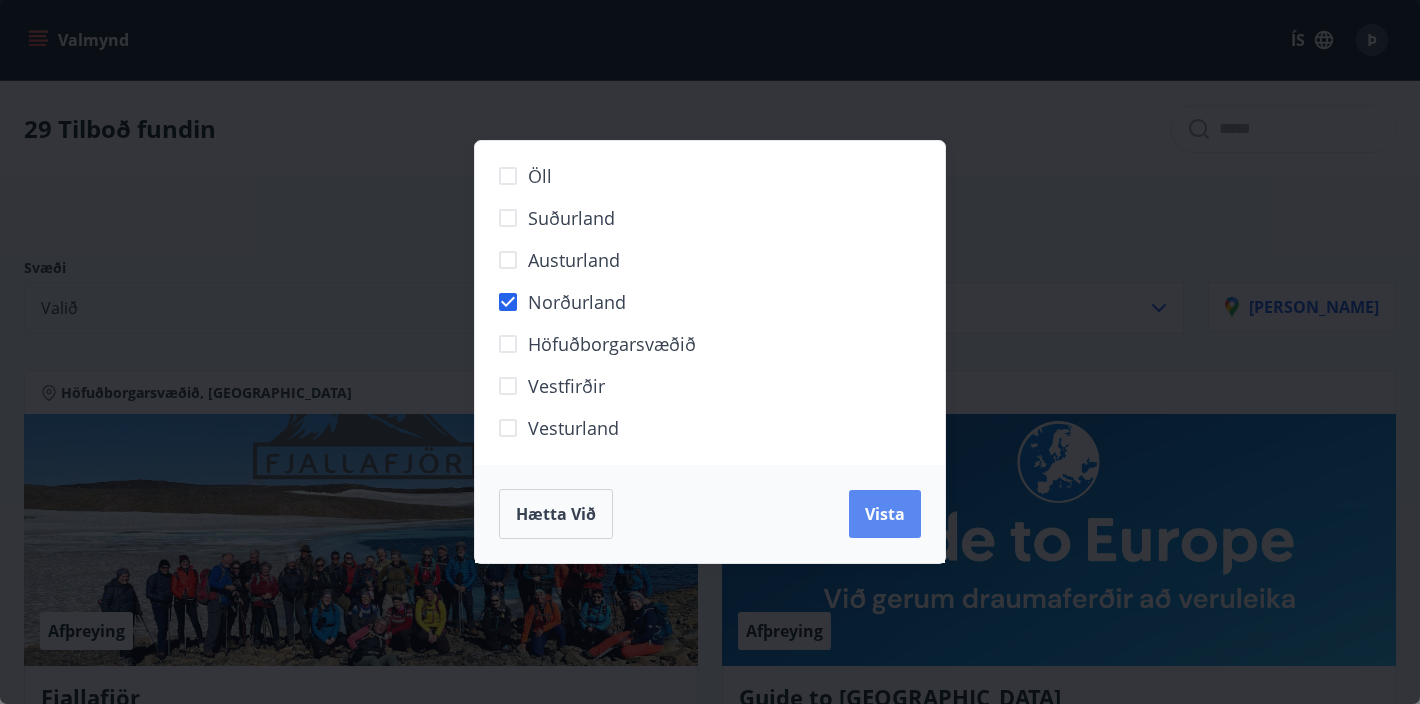 click on "Vista" at bounding box center [885, 514] 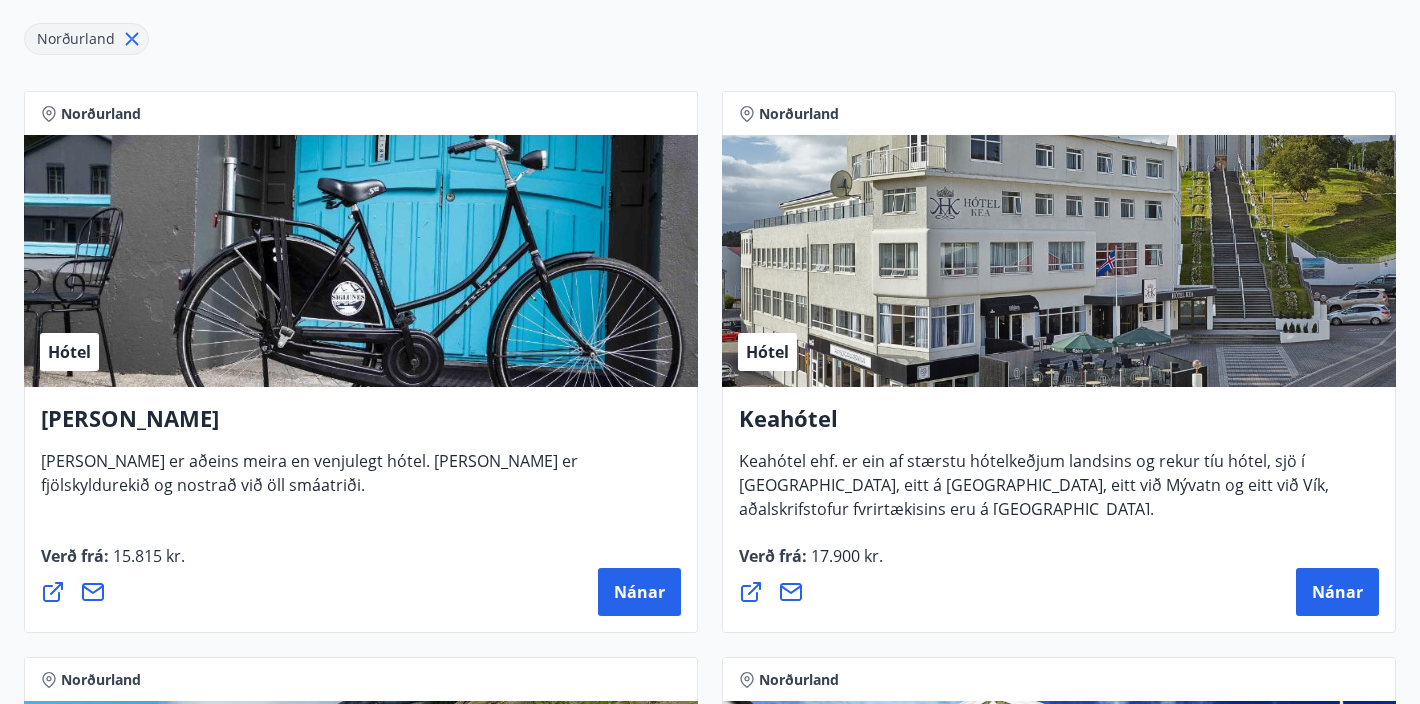 scroll, scrollTop: 397, scrollLeft: 0, axis: vertical 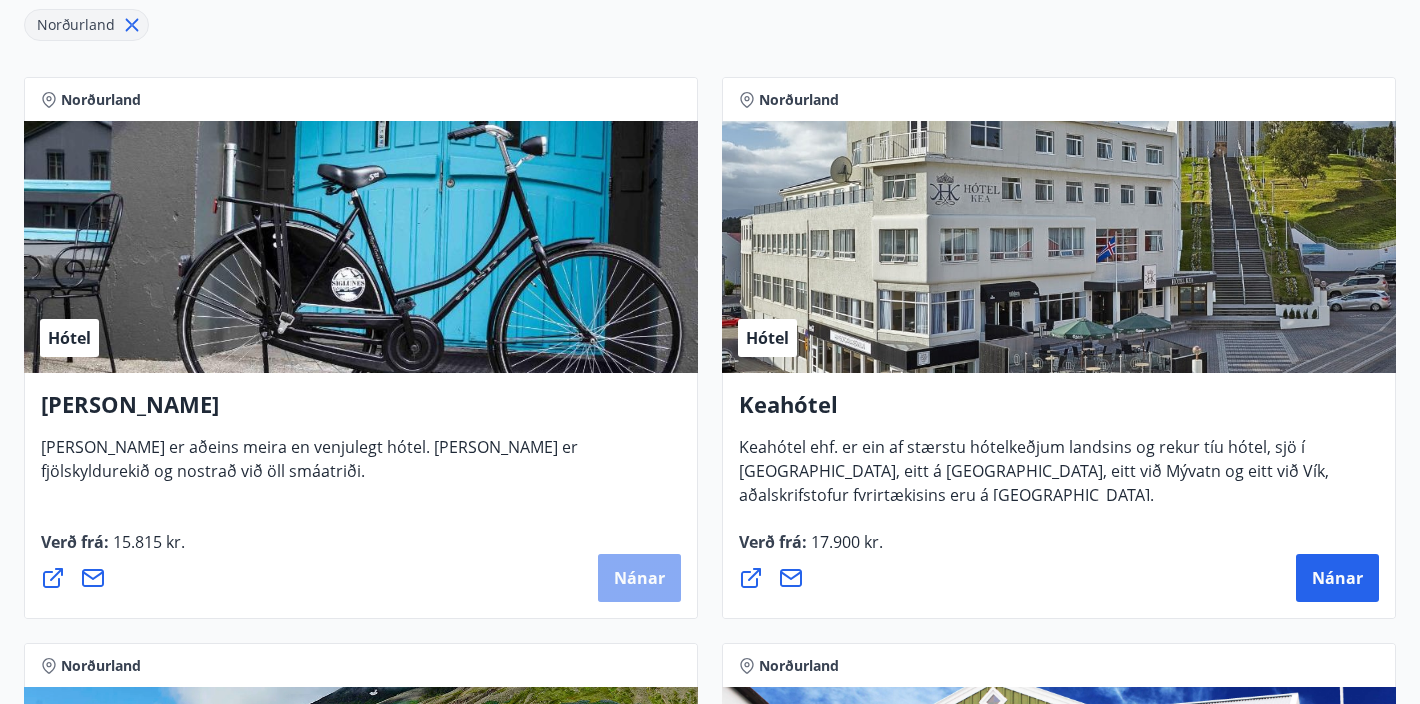 click on "Nánar" at bounding box center (639, 578) 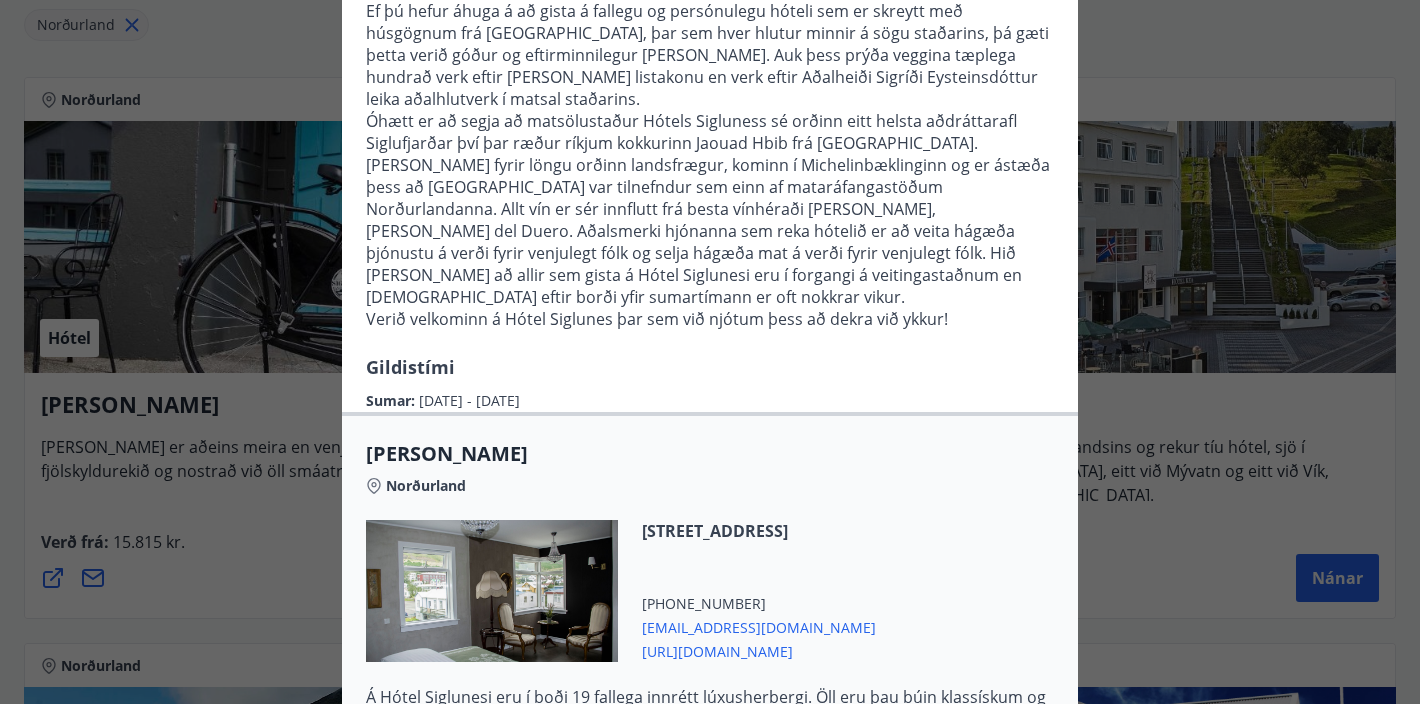 scroll, scrollTop: 0, scrollLeft: 0, axis: both 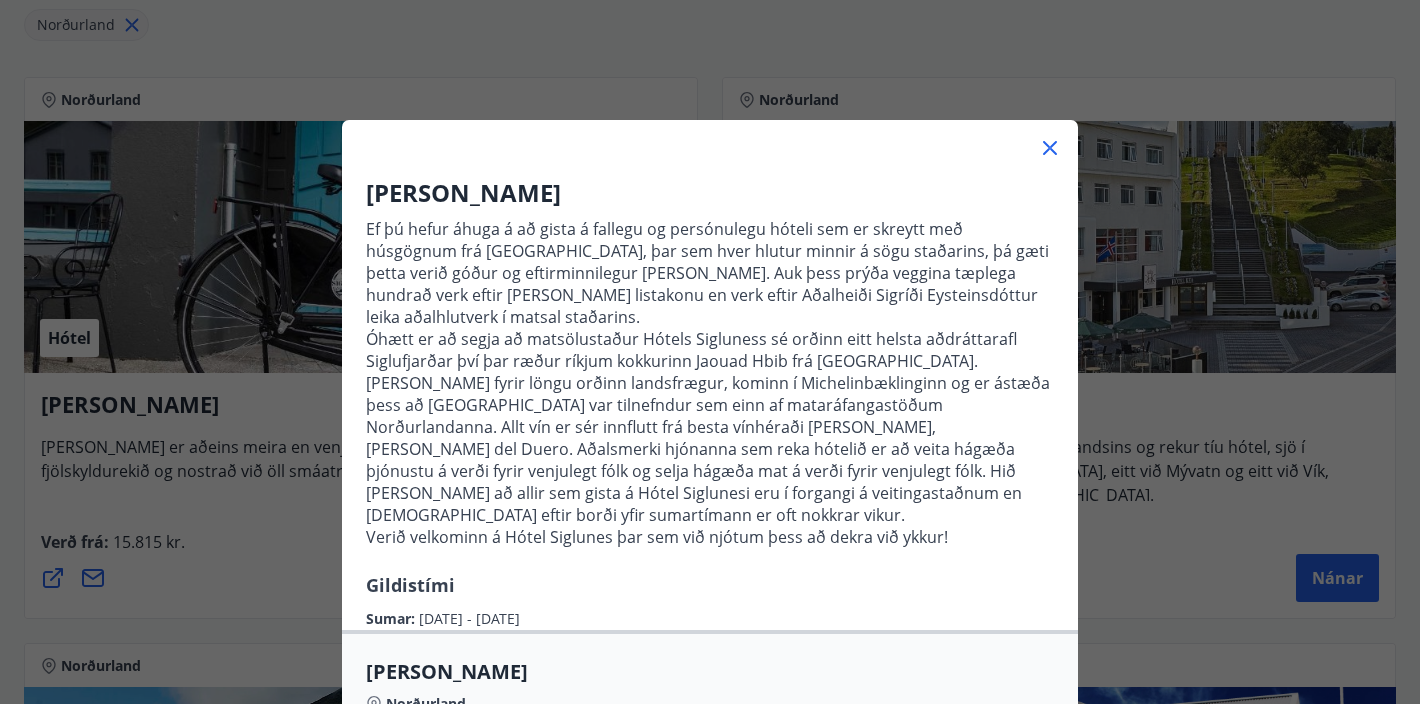 click 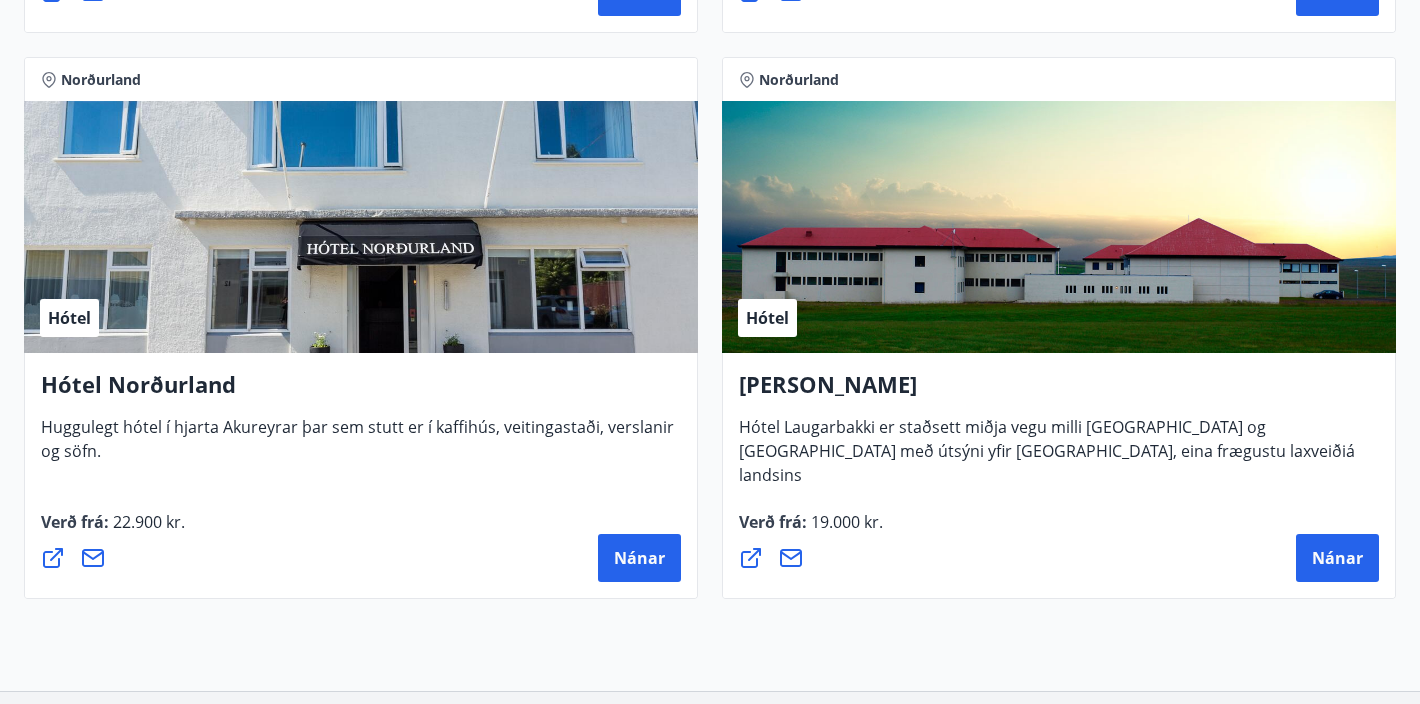 scroll, scrollTop: 2270, scrollLeft: 0, axis: vertical 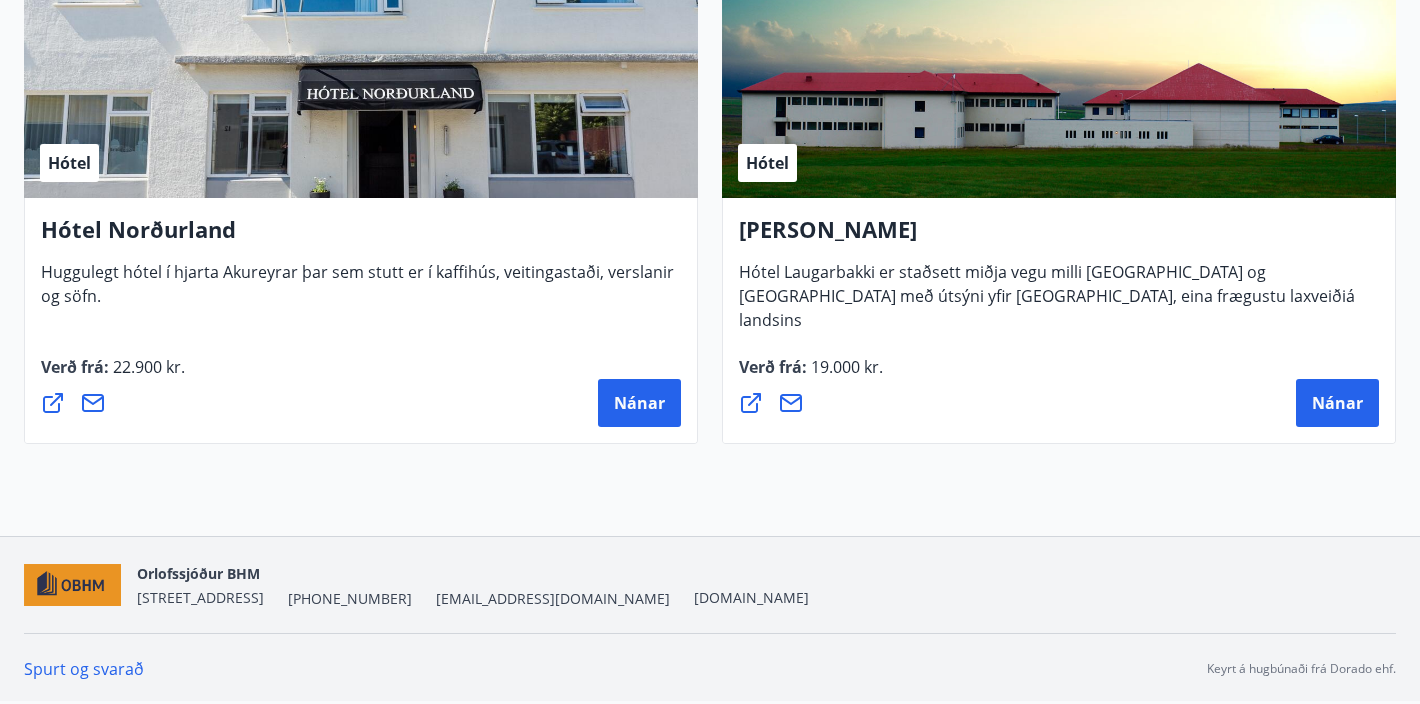 click on "Spurt og svarað" at bounding box center [84, 669] 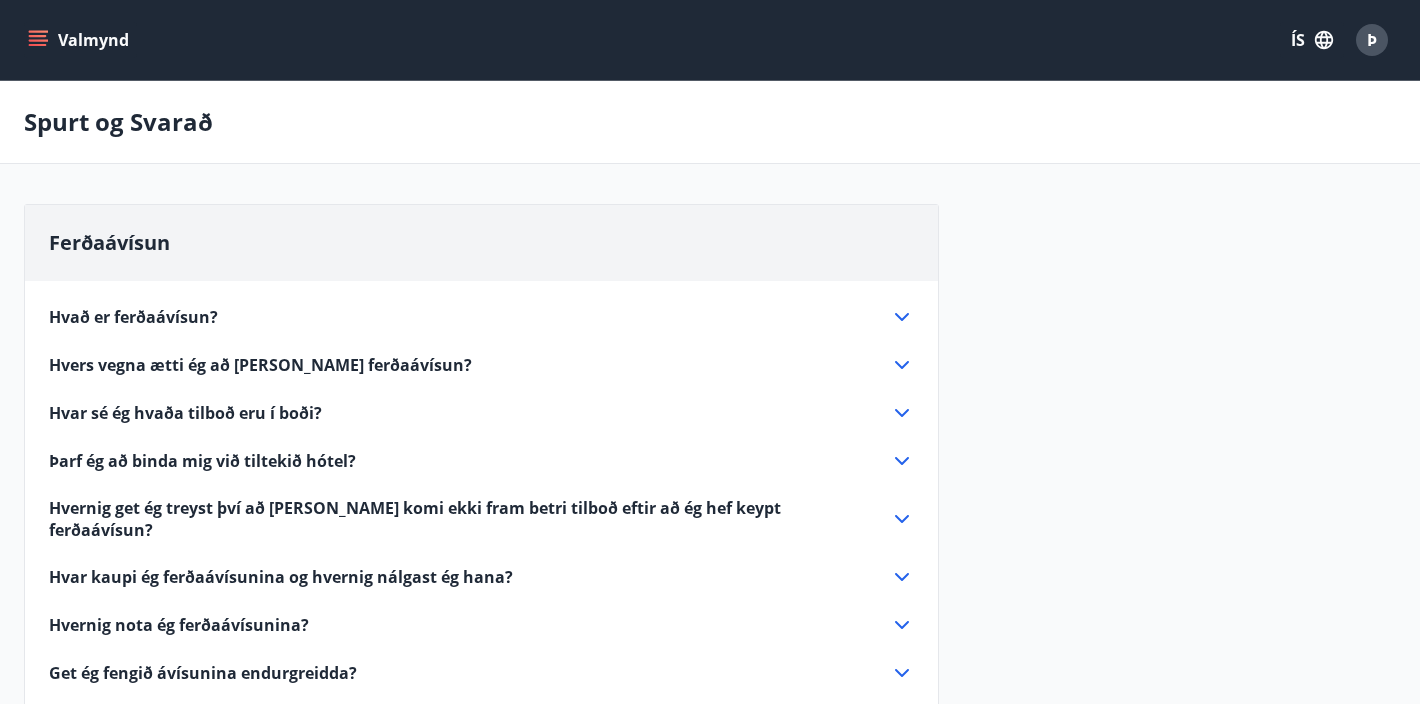 click on "Hvar kaupi ég ferðaávísunina og hvernig nálgast ég hana?" at bounding box center (281, 577) 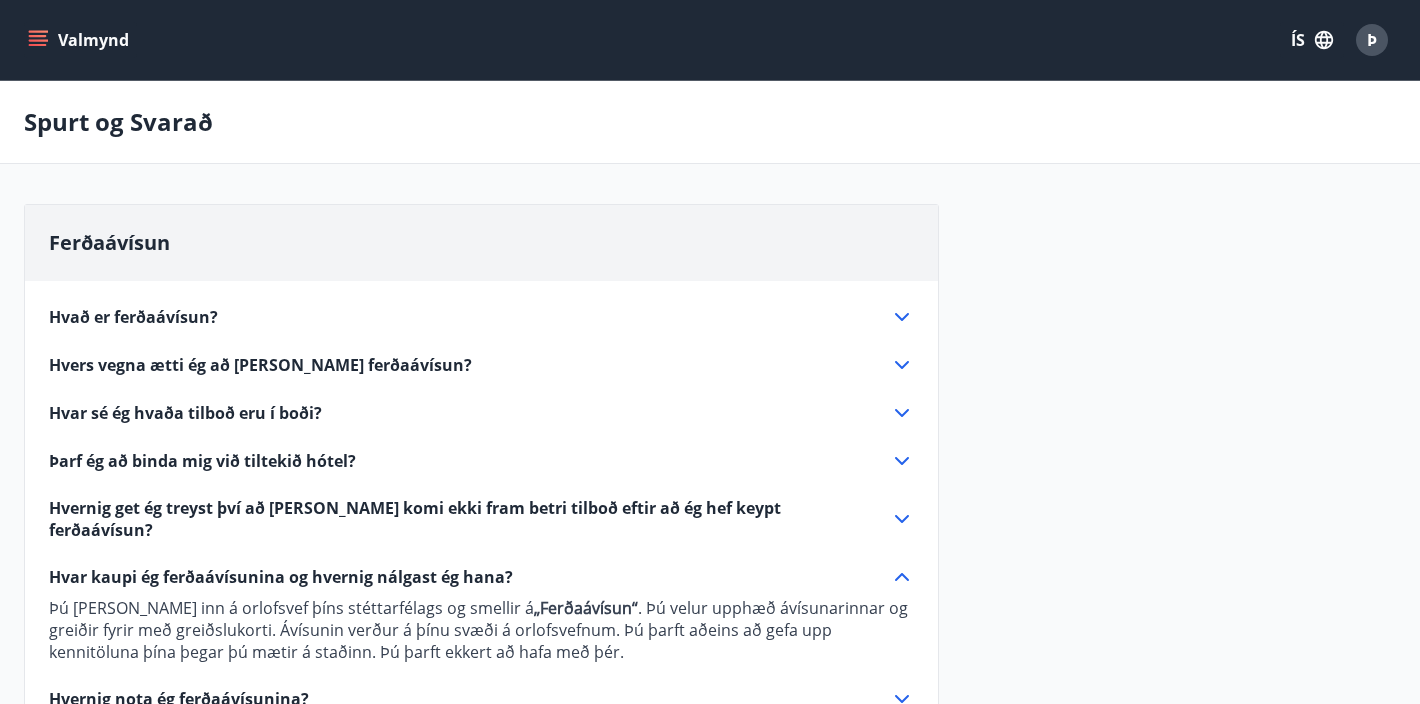 click on "Hvað er ferðaávísun?" at bounding box center (133, 317) 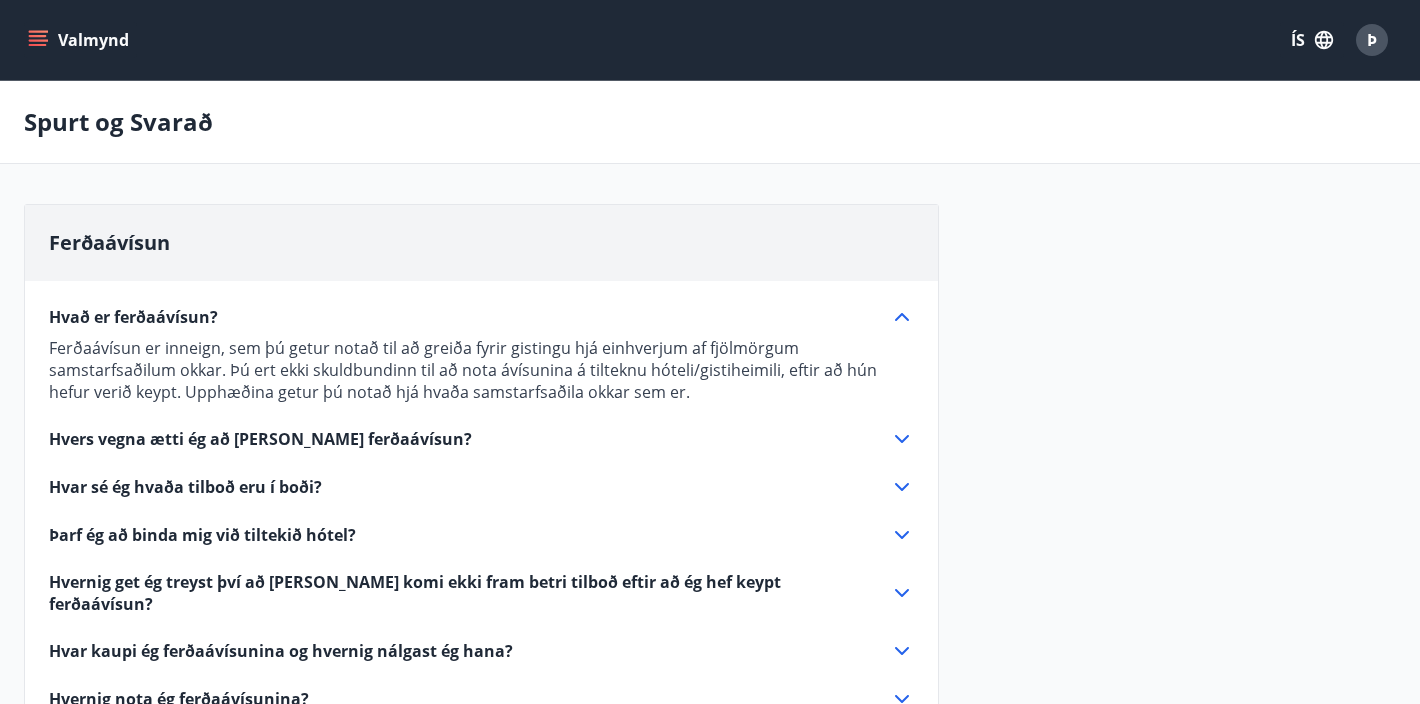 click on "Hvers vegna ætti ég að [PERSON_NAME] ferðaávísun?" at bounding box center [260, 439] 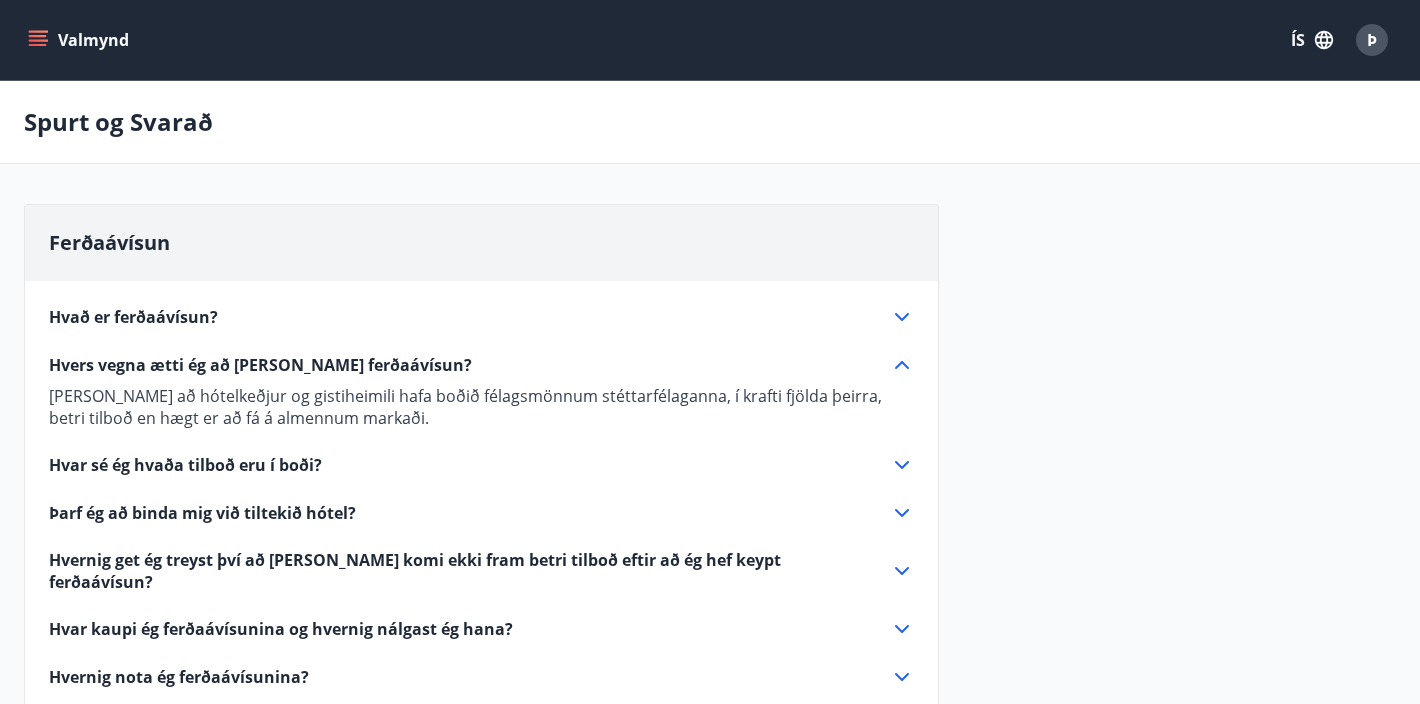 click on "Hvar sé ég hvaða tilboð eru í boði?" at bounding box center (185, 465) 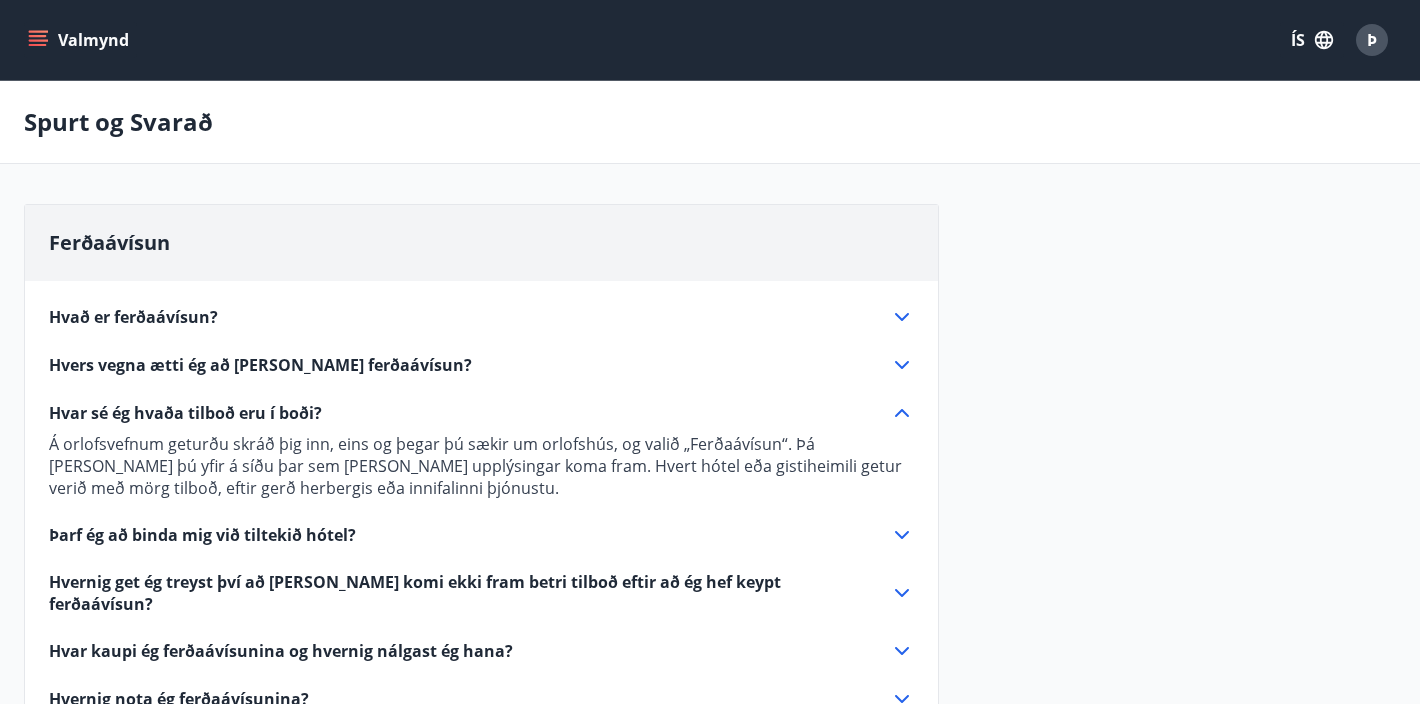 click on "Þarf ég að binda mig við tiltekið hótel?" at bounding box center [202, 535] 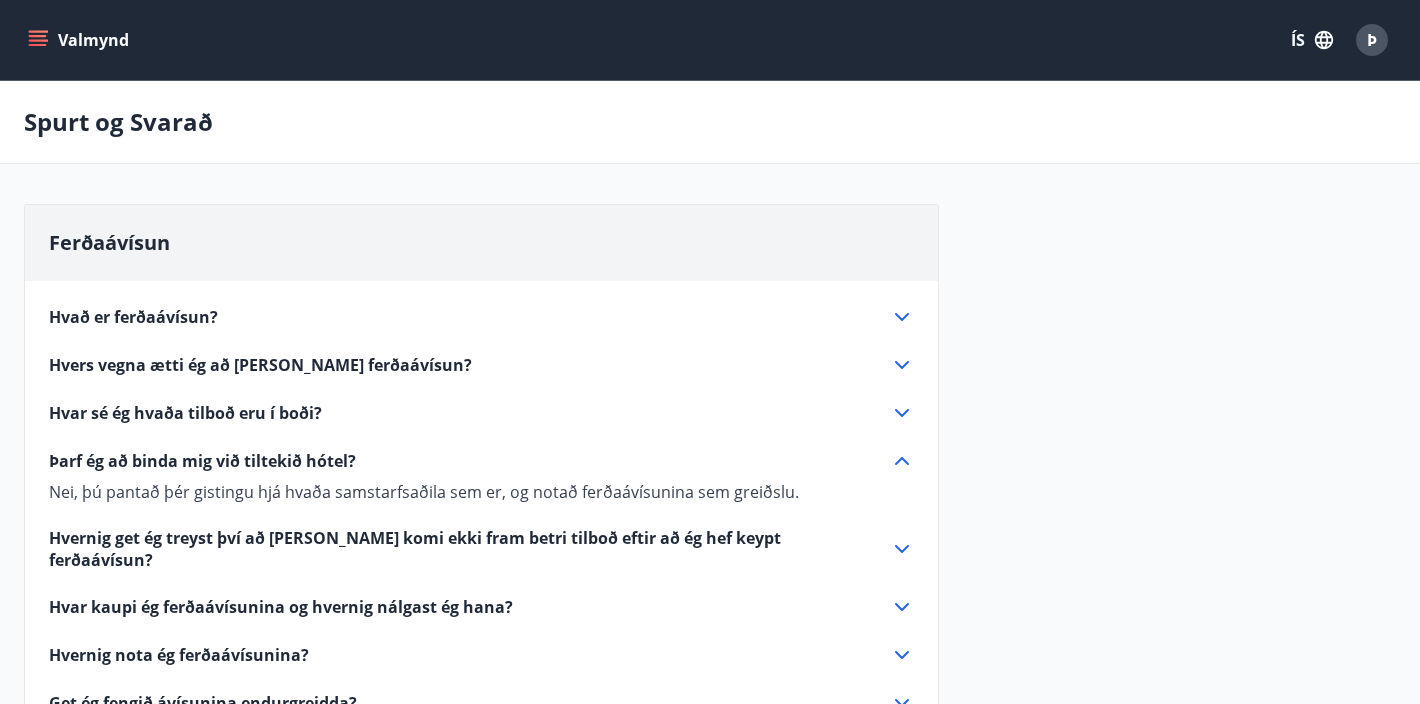 click on "Hvernig get ég treyst því að [PERSON_NAME] komi ekki fram betri tilboð eftir að ég hef keypt ferðaávísun?" at bounding box center (457, 549) 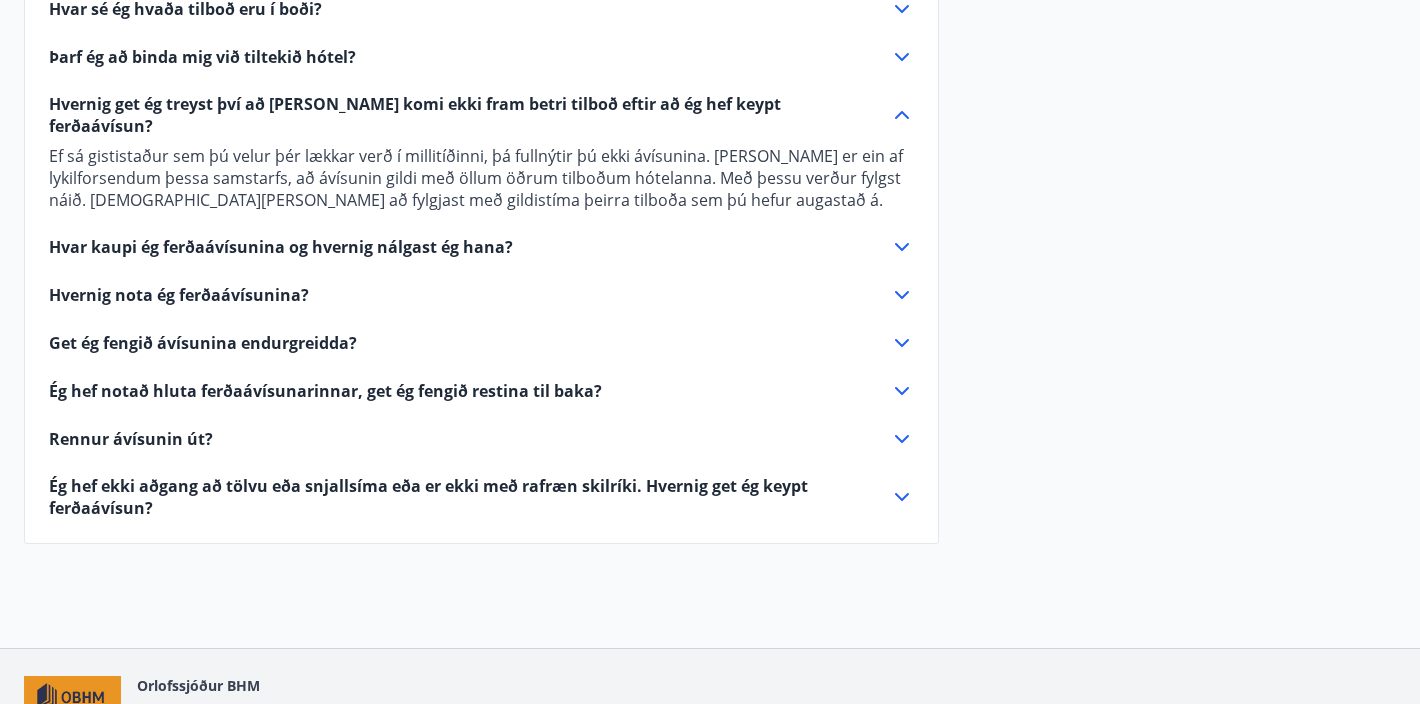 scroll, scrollTop: 407, scrollLeft: 0, axis: vertical 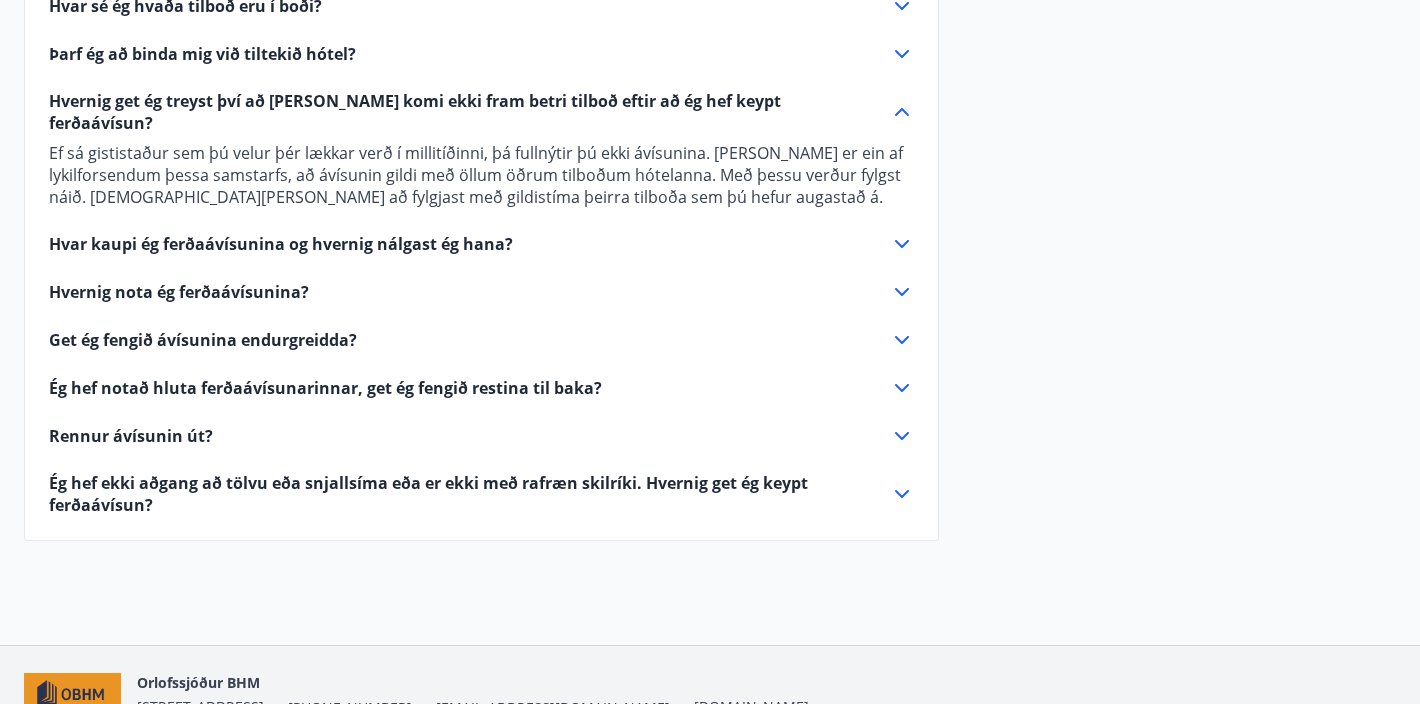 click on "Hvernig nota ég ferðaávísunina?" at bounding box center [179, 292] 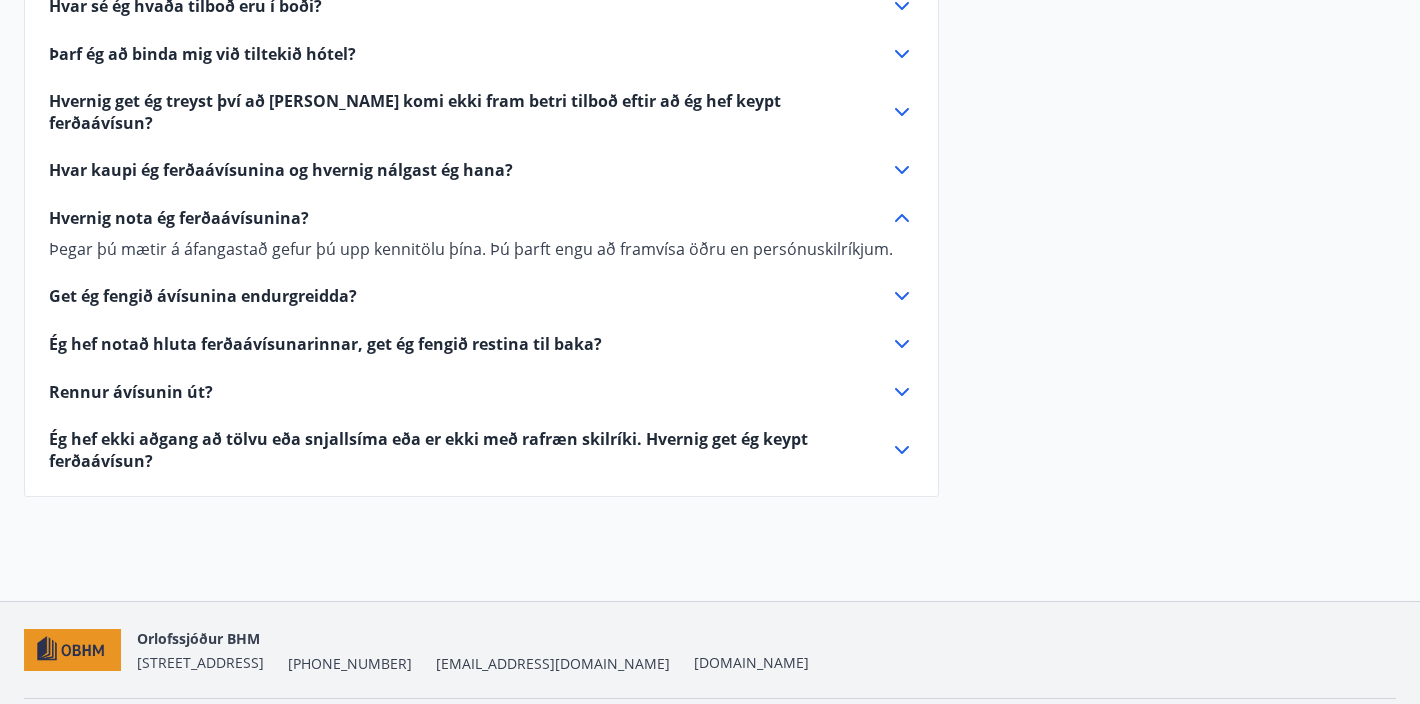 click on "Hvar kaupi ég ferðaávísunina og hvernig nálgast ég hana?" at bounding box center (281, 170) 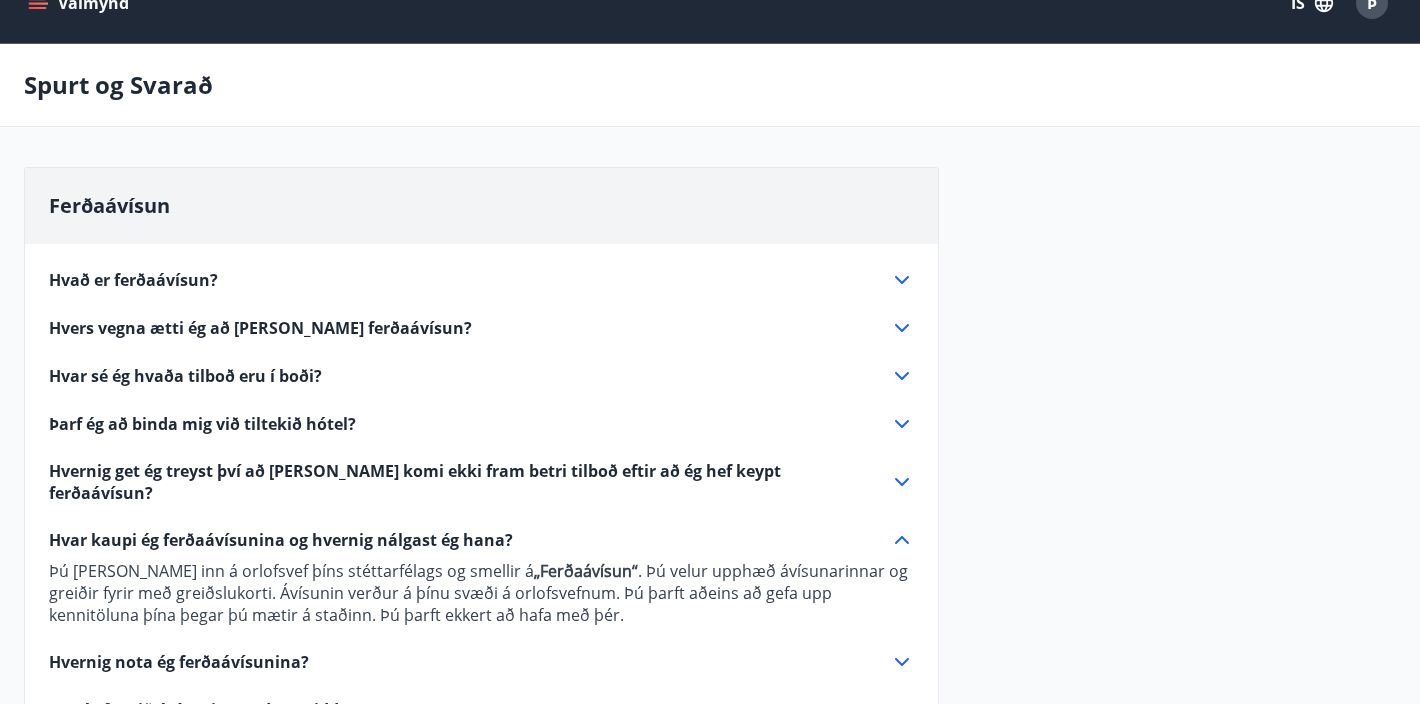 scroll, scrollTop: 0, scrollLeft: 0, axis: both 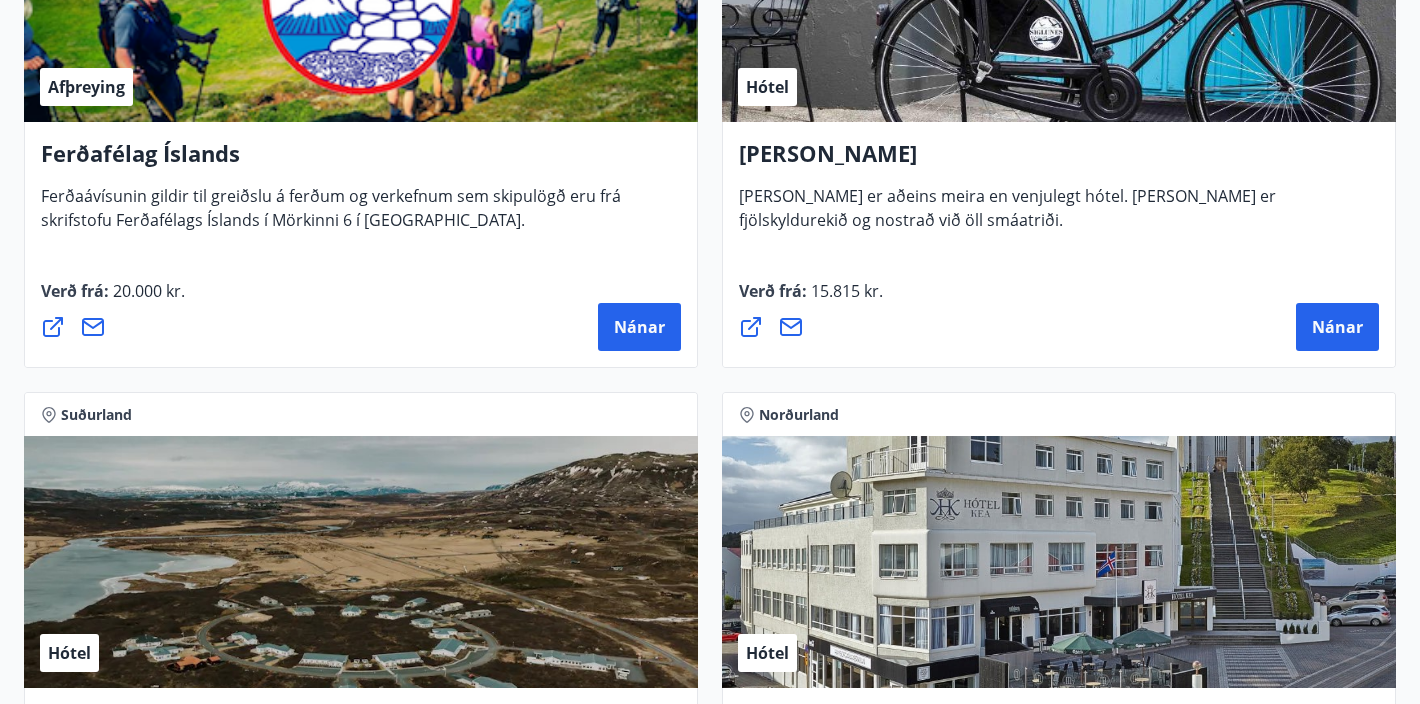 click 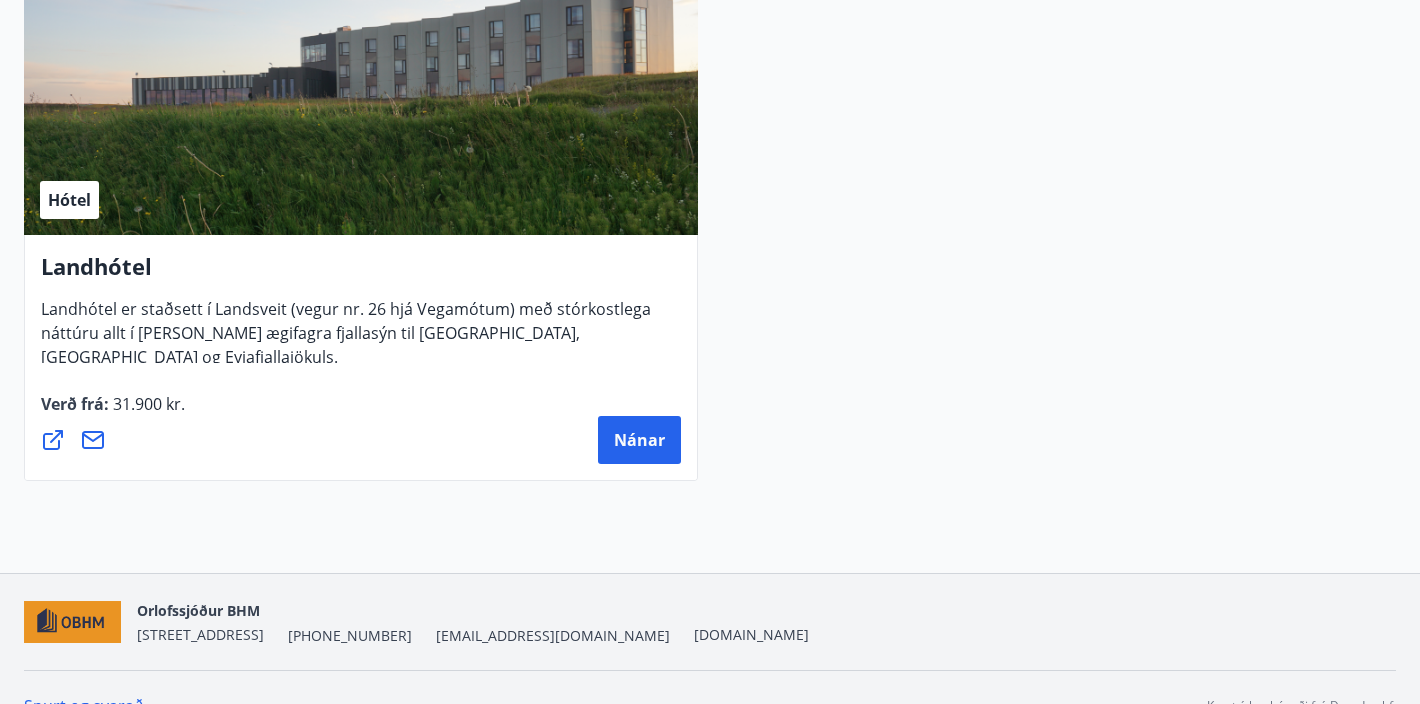 scroll, scrollTop: 8392, scrollLeft: 0, axis: vertical 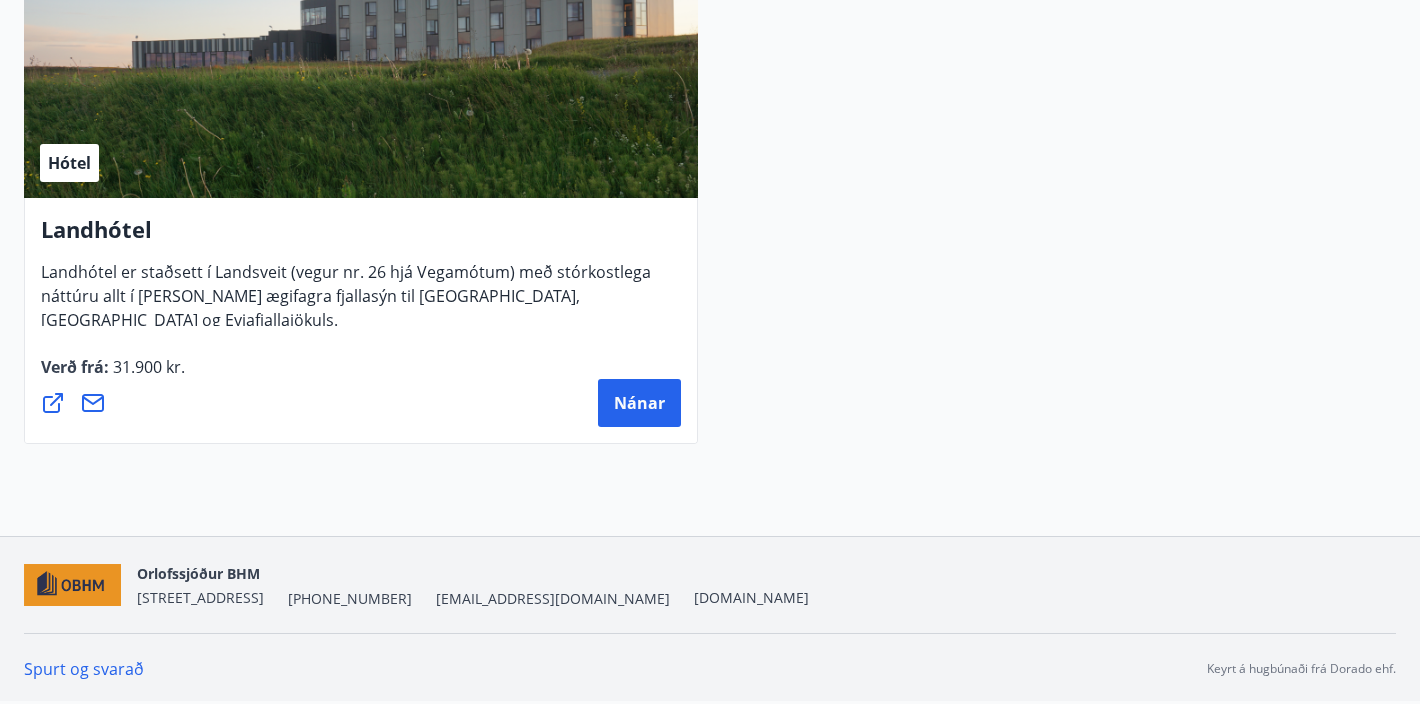 click on "Spurt og svarað" at bounding box center (84, 669) 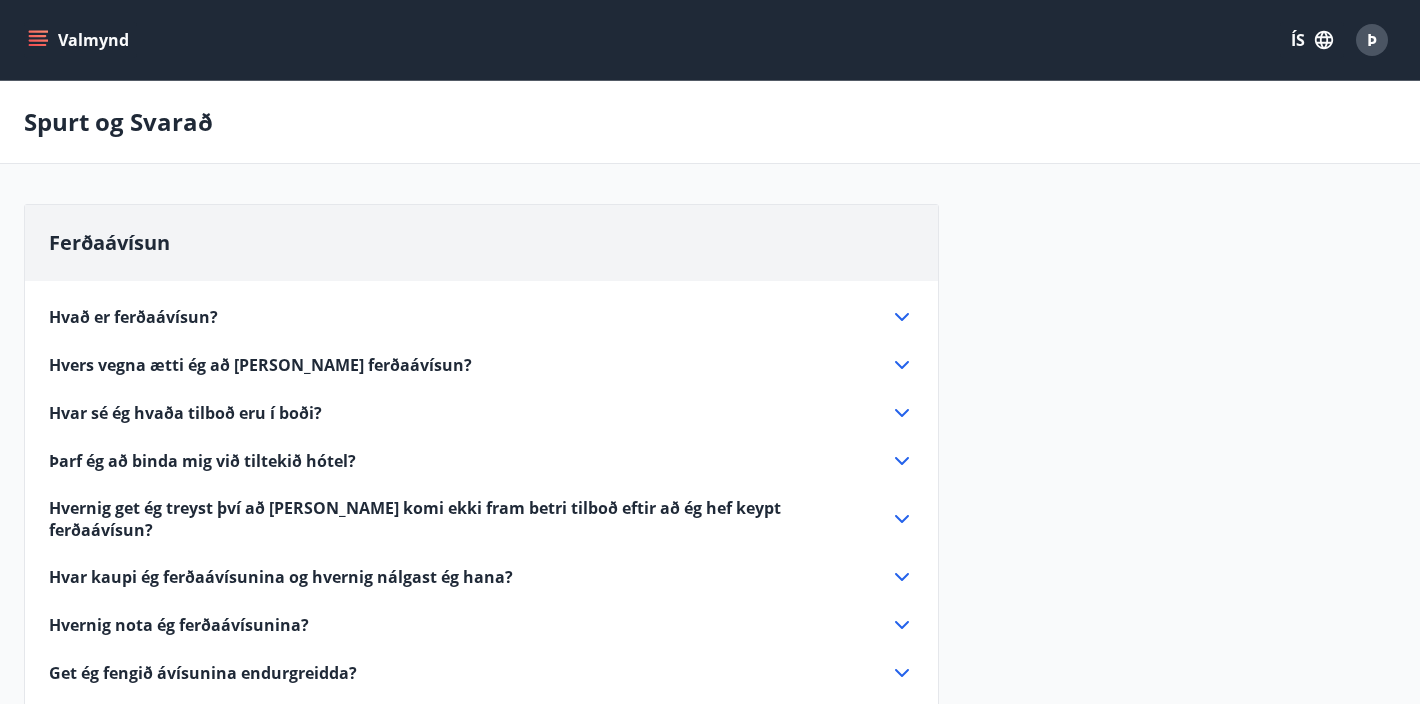 scroll, scrollTop: 2, scrollLeft: 0, axis: vertical 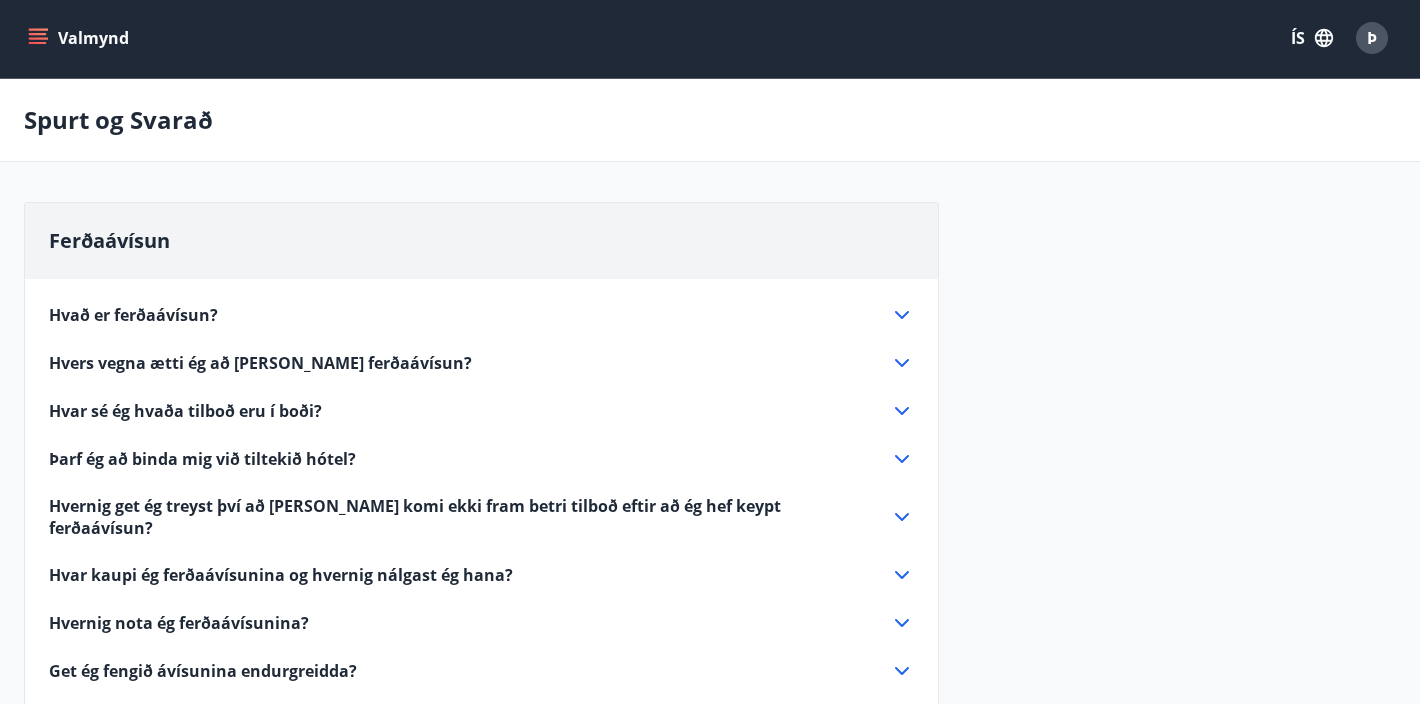 click on "Hvar kaupi ég ferðaávísunina og hvernig nálgast ég hana?" at bounding box center [281, 575] 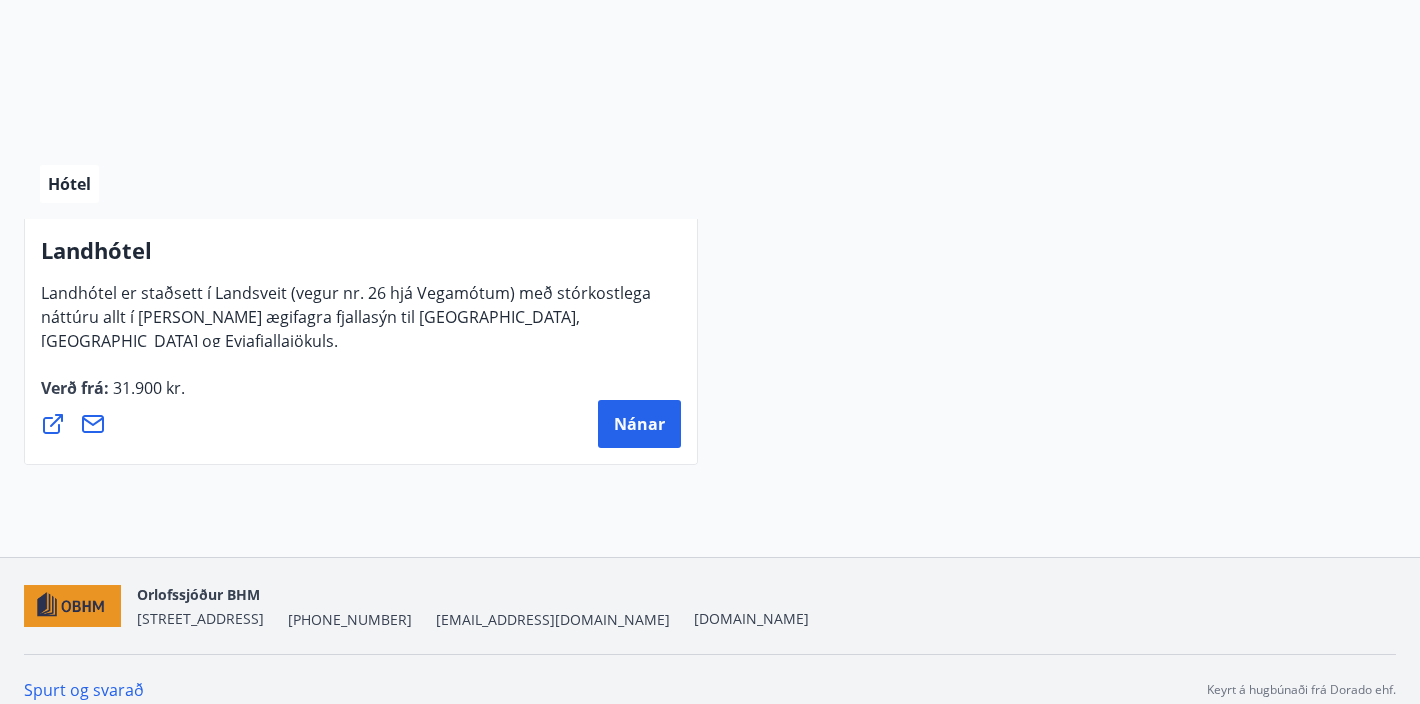 scroll, scrollTop: 8392, scrollLeft: 0, axis: vertical 